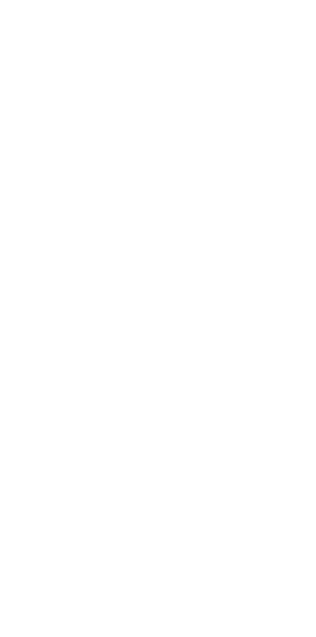 scroll, scrollTop: 0, scrollLeft: 0, axis: both 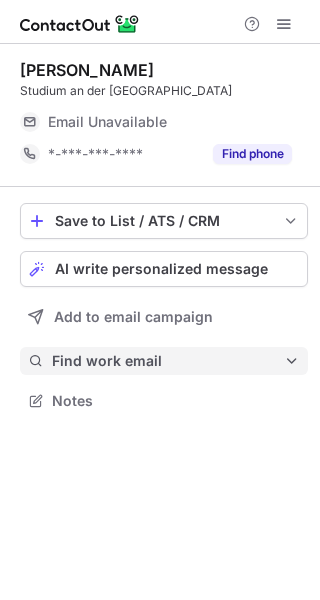 click on "Find work email" at bounding box center [168, 361] 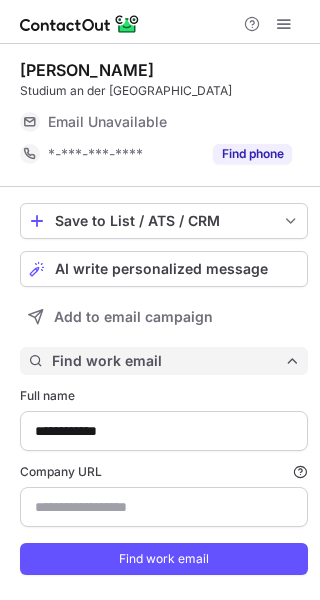scroll, scrollTop: 10, scrollLeft: 10, axis: both 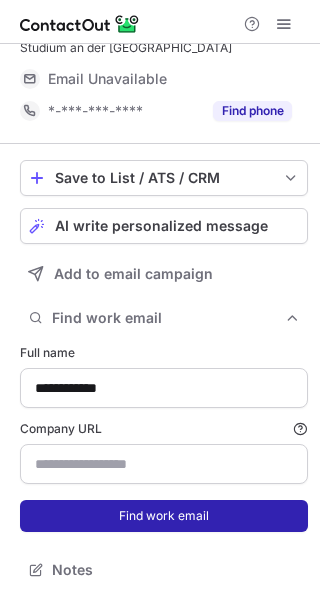 click on "Find work email" at bounding box center (164, 516) 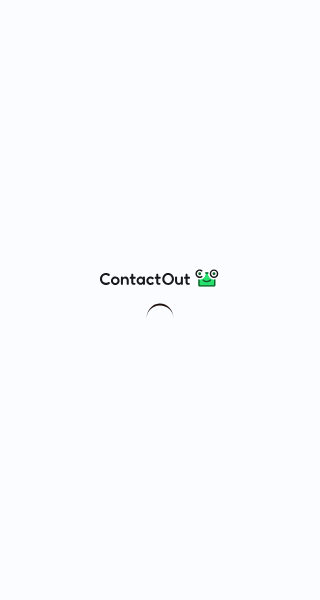 scroll, scrollTop: 0, scrollLeft: 0, axis: both 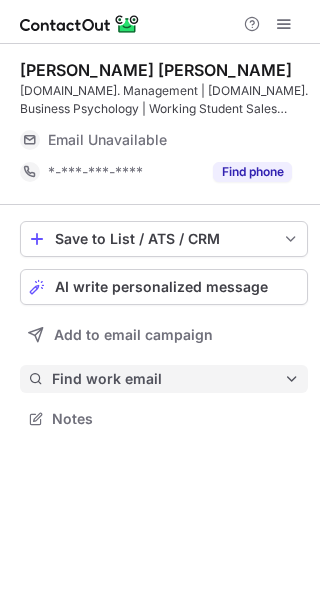 click on "Find work email" at bounding box center (168, 379) 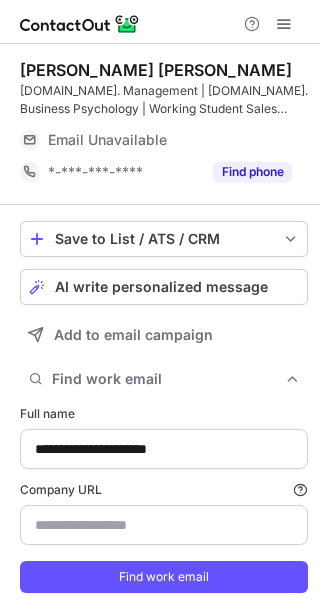 scroll, scrollTop: 10, scrollLeft: 10, axis: both 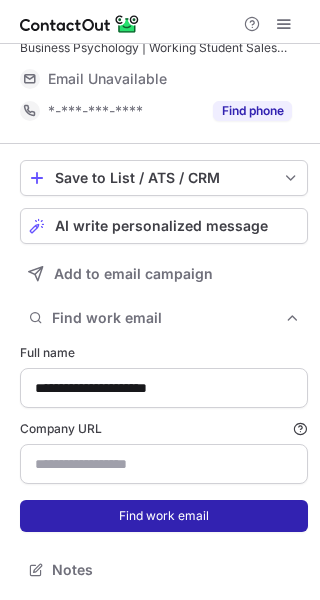 click on "Find work email" at bounding box center (164, 516) 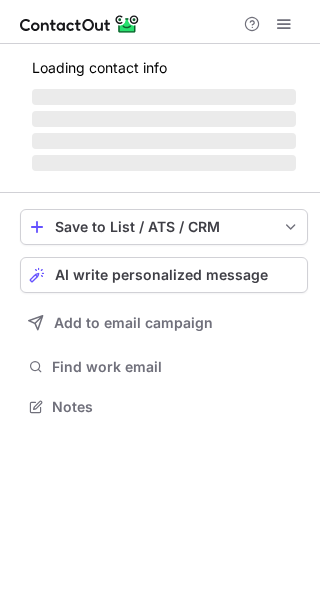 scroll, scrollTop: 0, scrollLeft: 0, axis: both 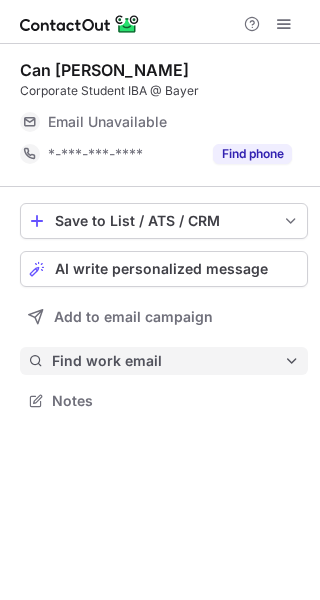 click on "Find work email" at bounding box center [168, 361] 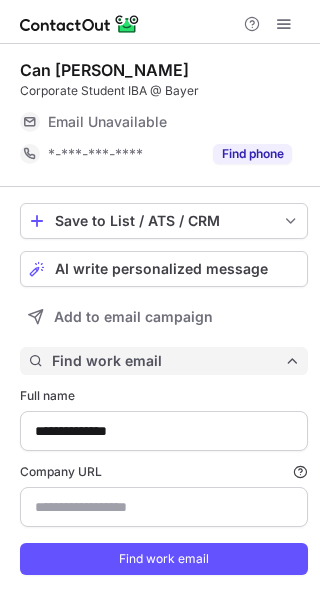 scroll, scrollTop: 10, scrollLeft: 10, axis: both 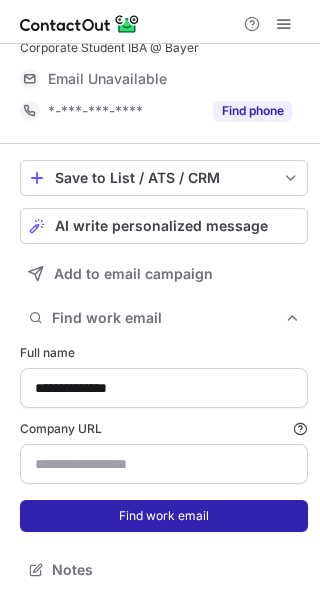 click on "Find work email" at bounding box center [164, 516] 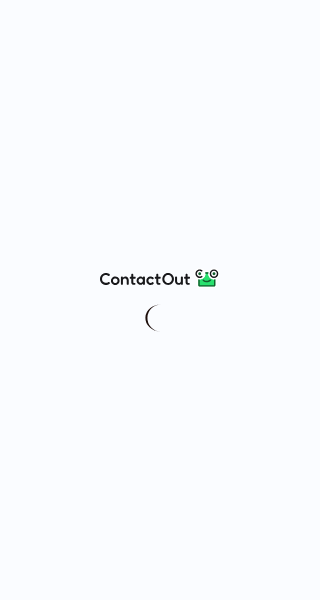 scroll, scrollTop: 0, scrollLeft: 0, axis: both 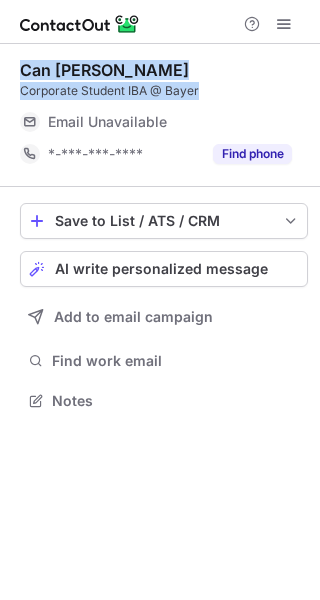 drag, startPoint x: 214, startPoint y: 88, endPoint x: 14, endPoint y: 71, distance: 200.7212 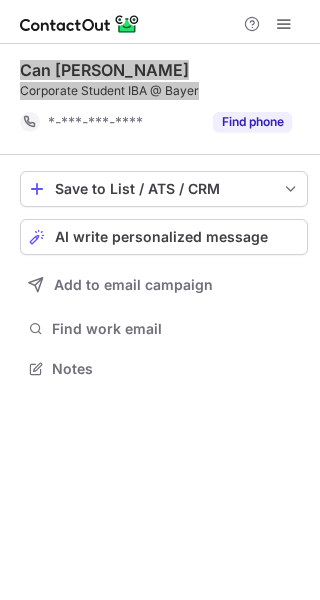 scroll, scrollTop: 355, scrollLeft: 320, axis: both 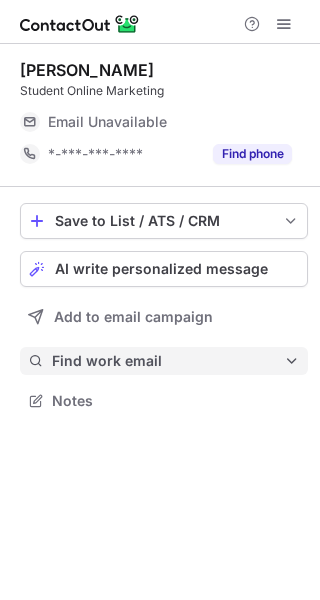 click on "Find work email" at bounding box center (168, 361) 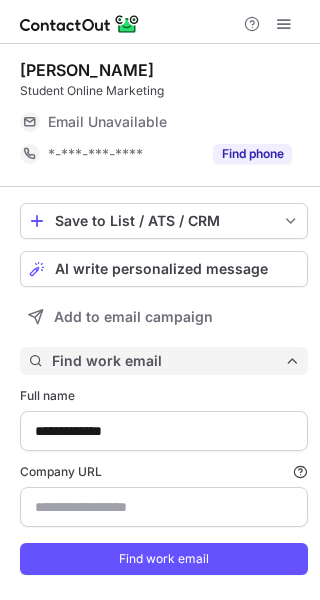 scroll, scrollTop: 43, scrollLeft: 0, axis: vertical 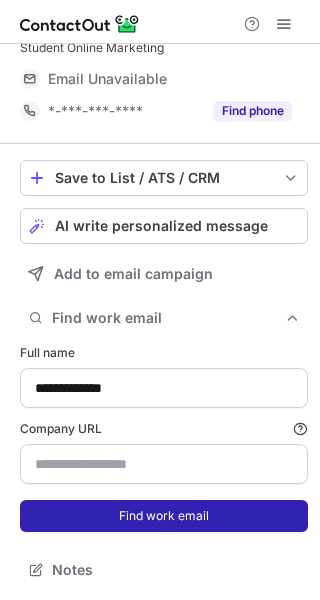 click on "Find work email" at bounding box center [164, 516] 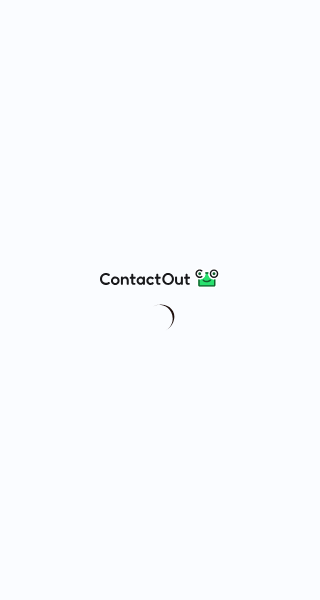 scroll, scrollTop: 0, scrollLeft: 0, axis: both 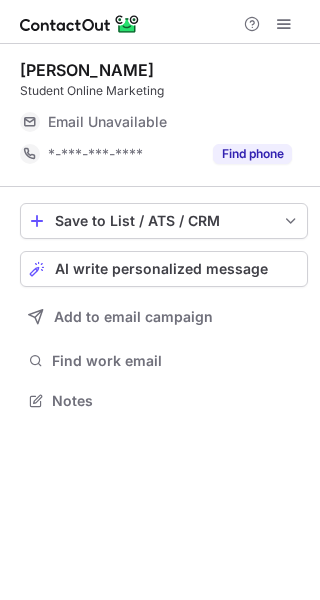 click on "Save to List / ATS / CRM List Select Lever Connect Greenhouse Connect Salesforce Connect Hubspot Connect Bullhorn Connect Zapier (100+ Applications) Connect Request a new integration AI write personalized message Add to email campaign Find work email Notes" at bounding box center (164, 309) 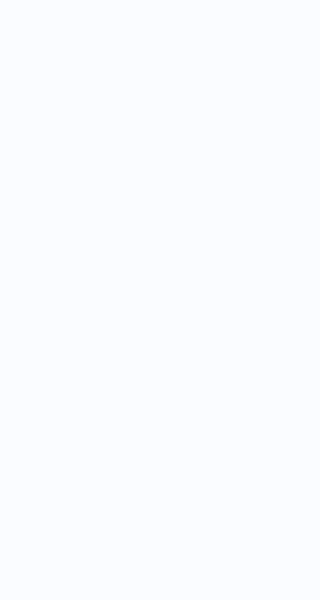 scroll, scrollTop: 0, scrollLeft: 0, axis: both 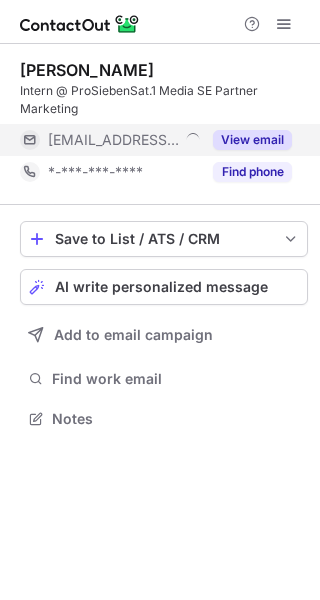 click on "View email" at bounding box center (252, 140) 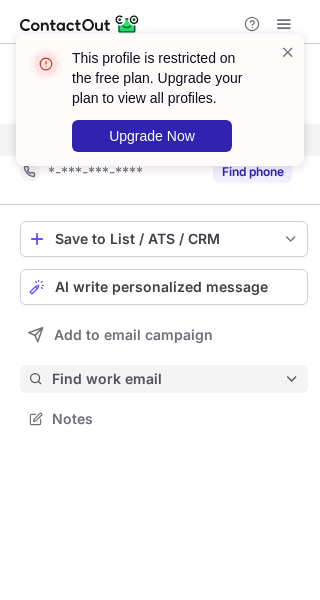 click on "Find work email" at bounding box center (164, 379) 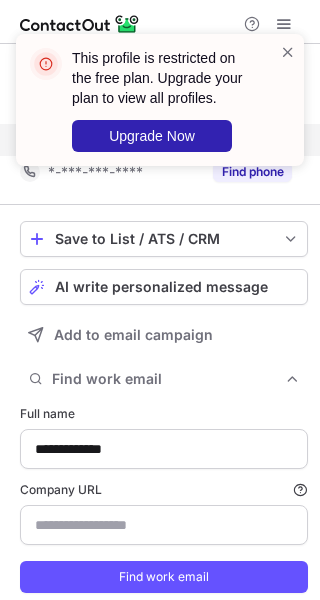 scroll, scrollTop: 10, scrollLeft: 10, axis: both 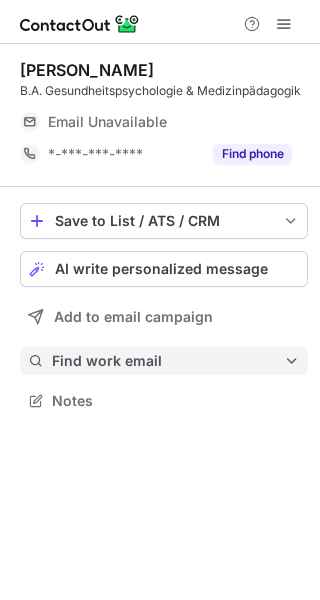 click on "Find work email" at bounding box center (168, 361) 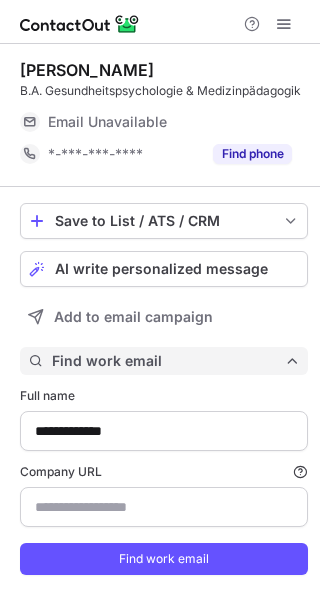 scroll, scrollTop: 10, scrollLeft: 10, axis: both 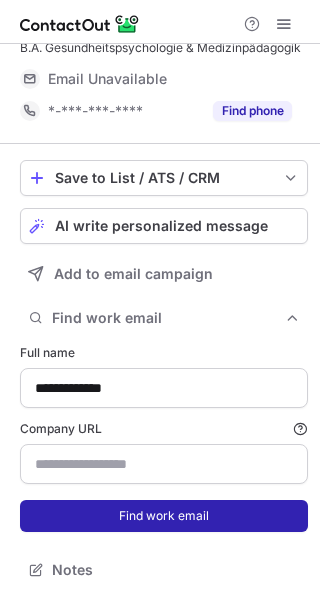 click on "Find work email" at bounding box center (164, 516) 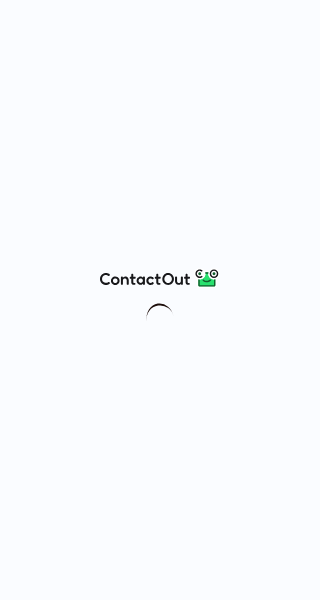 scroll, scrollTop: 0, scrollLeft: 0, axis: both 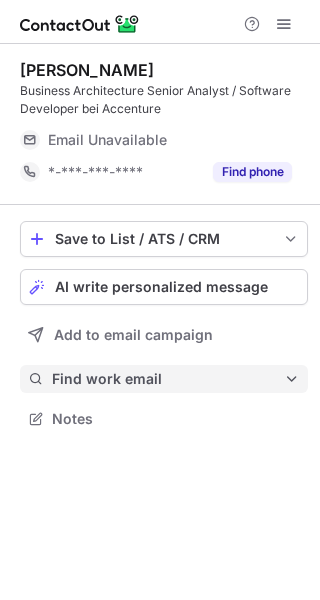 click on "Find work email" at bounding box center [168, 379] 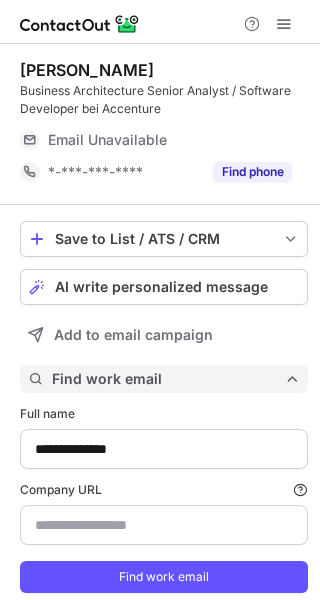 scroll, scrollTop: 10, scrollLeft: 10, axis: both 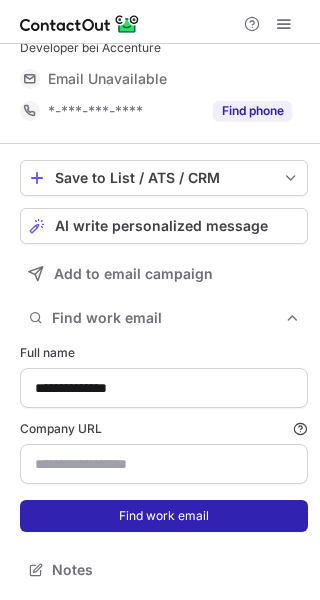 click on "Find work email" at bounding box center [164, 516] 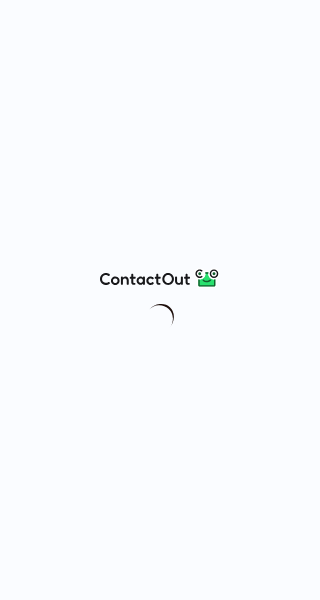 scroll, scrollTop: 0, scrollLeft: 0, axis: both 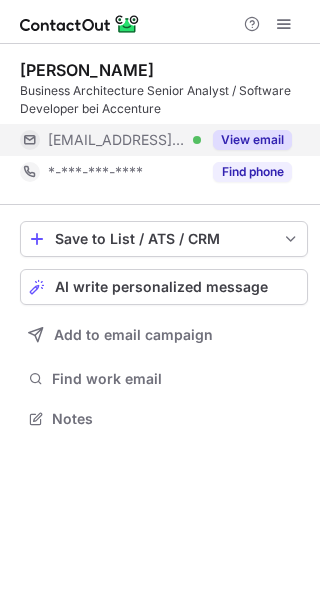 click on "View email" at bounding box center [252, 140] 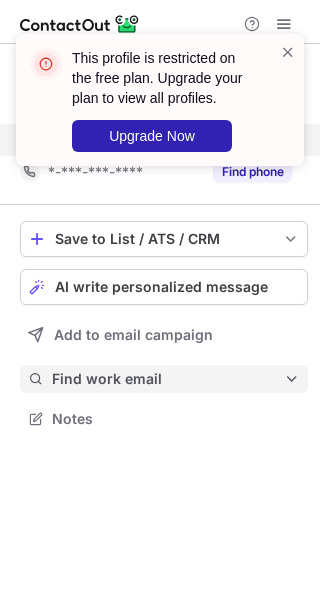 click on "Find work email" at bounding box center (164, 379) 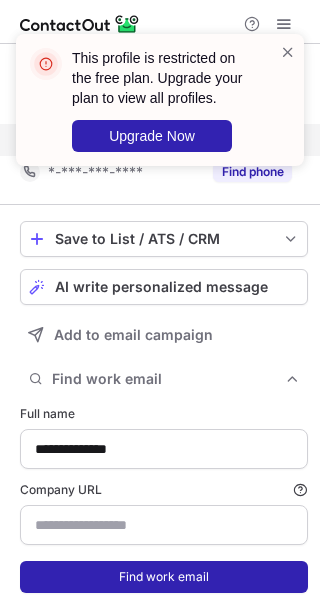 click on "Find work email" at bounding box center [164, 577] 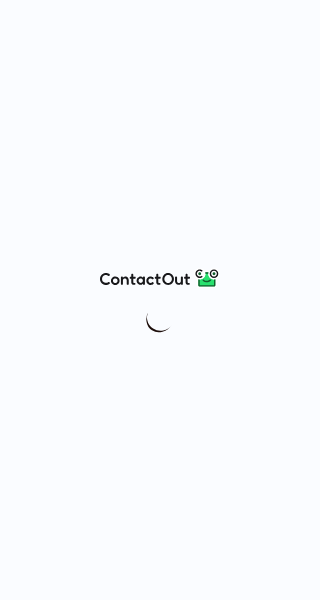 scroll, scrollTop: 0, scrollLeft: 0, axis: both 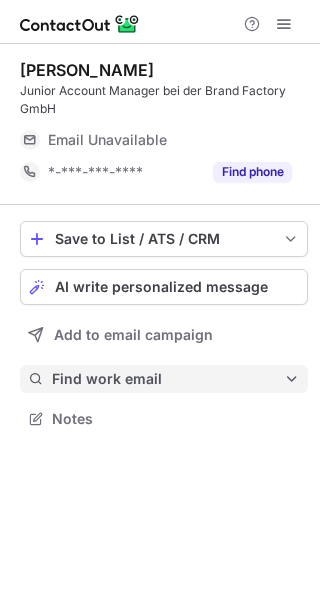 click on "Find work email" at bounding box center (168, 379) 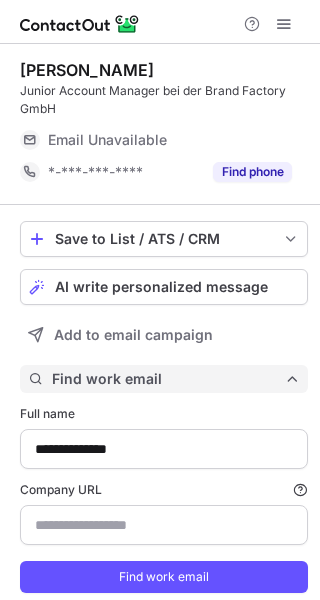 scroll, scrollTop: 10, scrollLeft: 10, axis: both 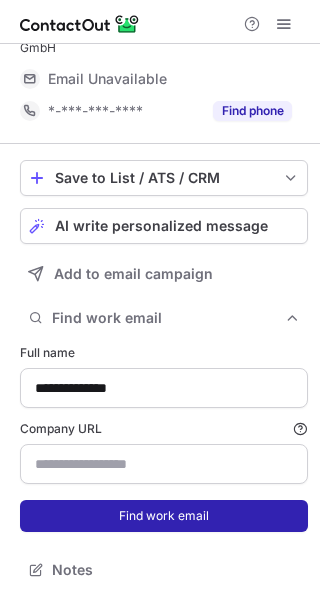 click on "Find work email" at bounding box center [164, 516] 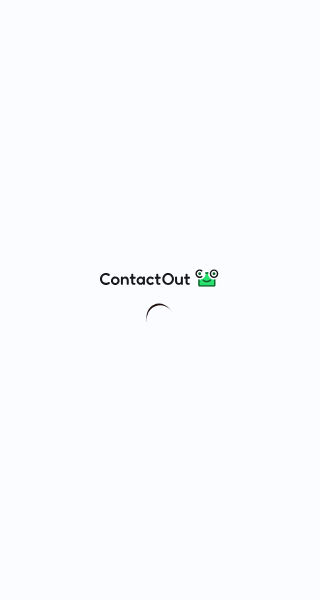 scroll, scrollTop: 0, scrollLeft: 0, axis: both 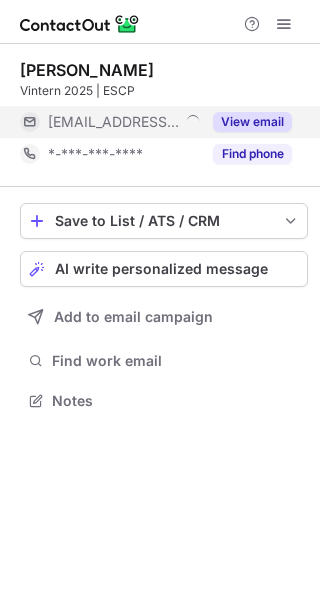 click on "View email" at bounding box center (252, 122) 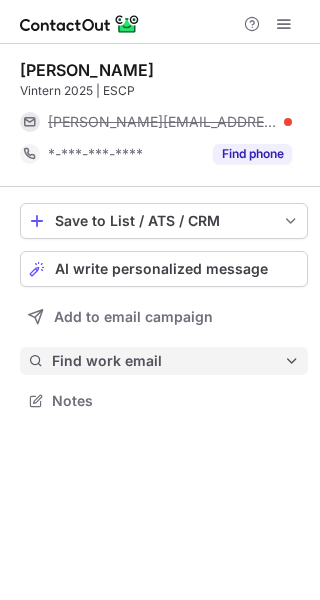 click on "Find work email" at bounding box center [168, 361] 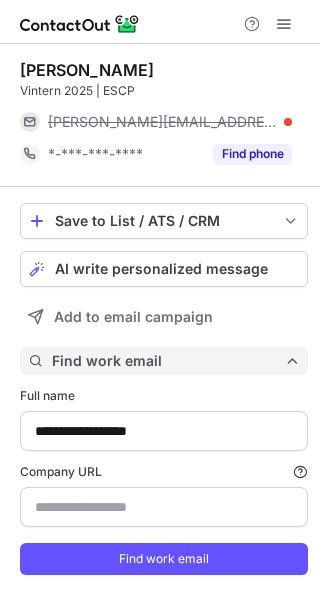scroll, scrollTop: 43, scrollLeft: 0, axis: vertical 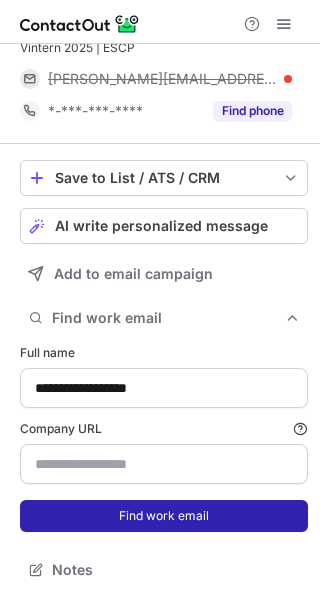click on "Find work email" at bounding box center [164, 516] 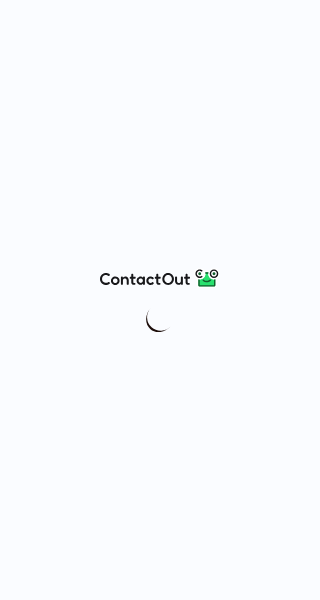 scroll, scrollTop: 0, scrollLeft: 0, axis: both 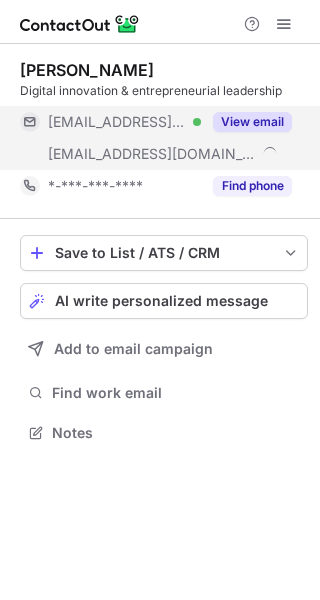 click on "View email" at bounding box center [252, 122] 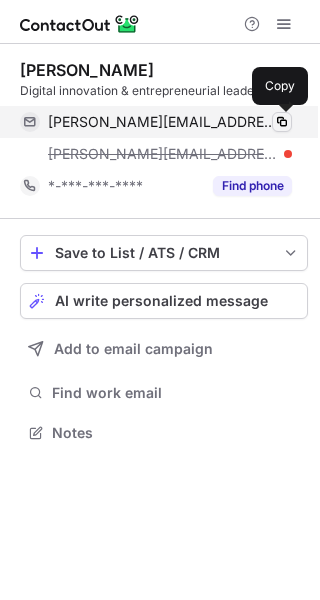 click at bounding box center [282, 122] 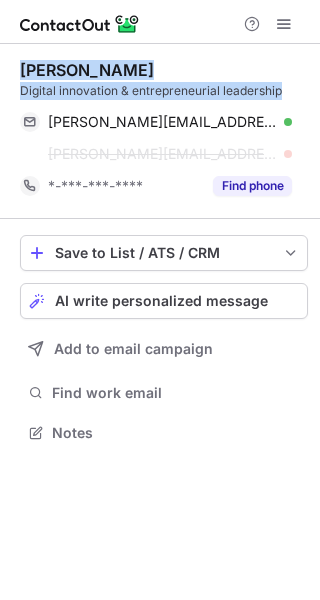 drag, startPoint x: 287, startPoint y: 86, endPoint x: 21, endPoint y: 73, distance: 266.31747 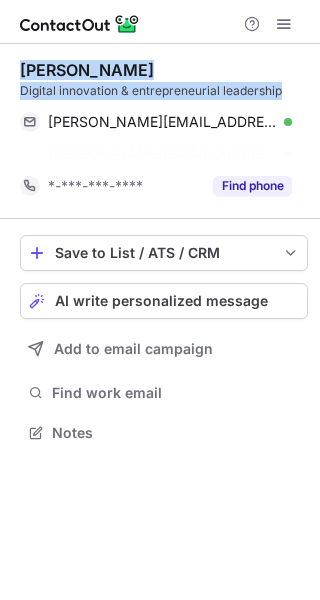 copy on "Emilie Siebert Digital innovation & entrepreneurial leadership" 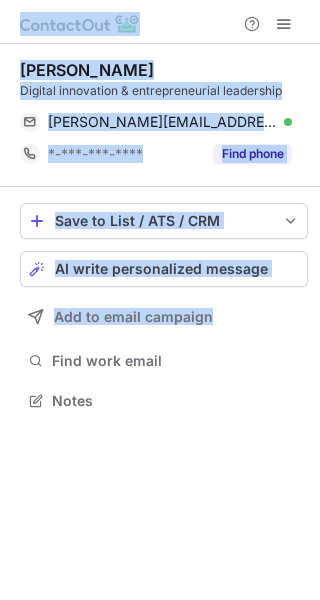drag, startPoint x: 129, startPoint y: 377, endPoint x: -76, endPoint y: 325, distance: 211.49231 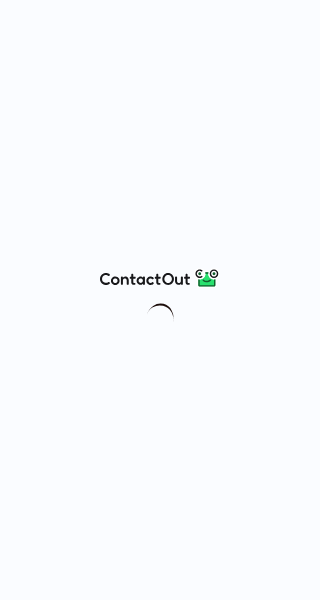 scroll, scrollTop: 0, scrollLeft: 0, axis: both 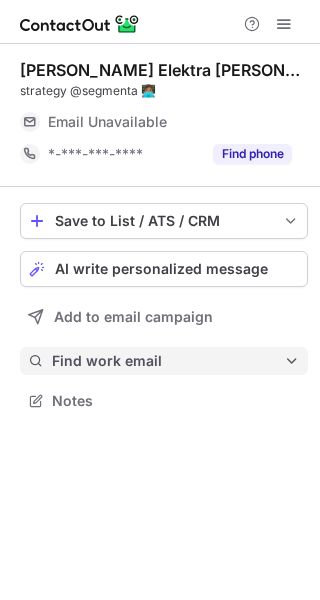 click on "Find work email" at bounding box center (168, 361) 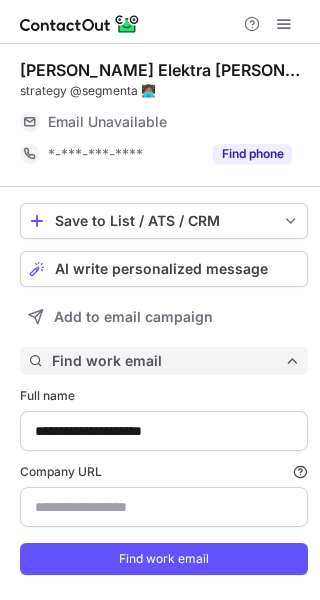 scroll, scrollTop: 10, scrollLeft: 10, axis: both 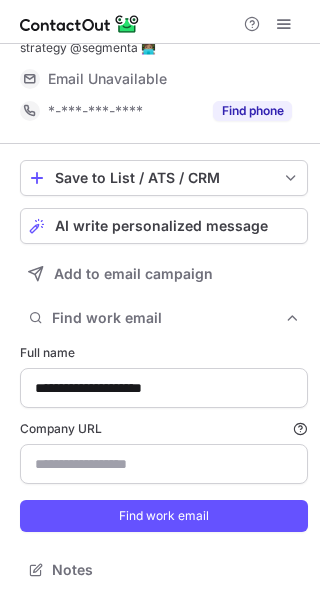 click on "**********" at bounding box center [164, 438] 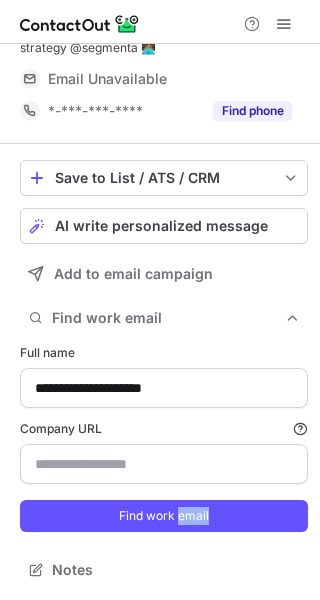 click on "**********" at bounding box center [164, 438] 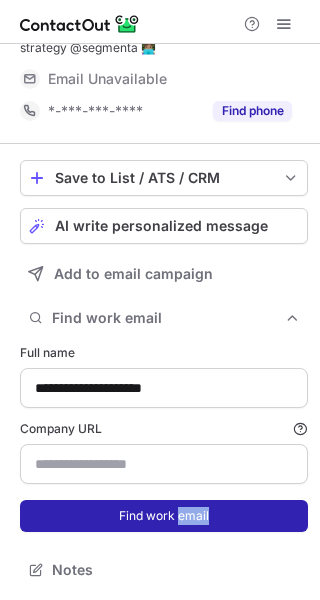 click on "Find work email" at bounding box center [164, 516] 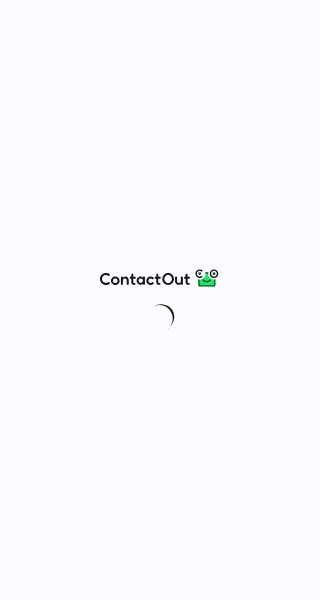 scroll, scrollTop: 0, scrollLeft: 0, axis: both 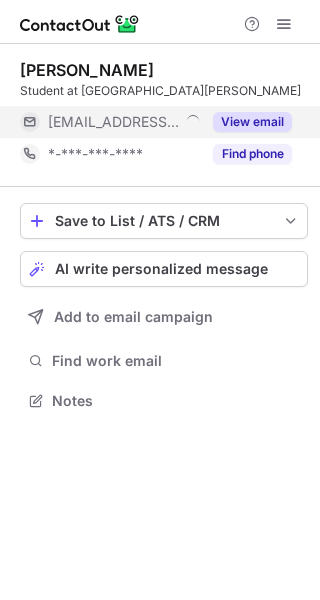 click on "View email" at bounding box center (252, 122) 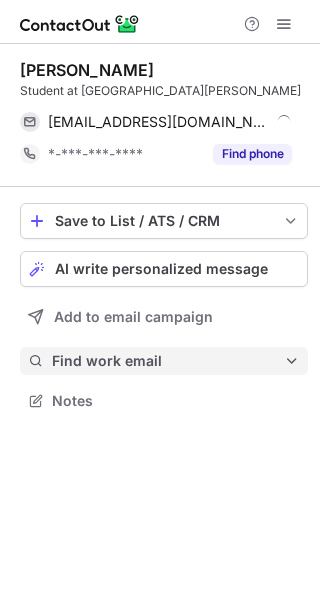 click on "Find work email" at bounding box center [168, 361] 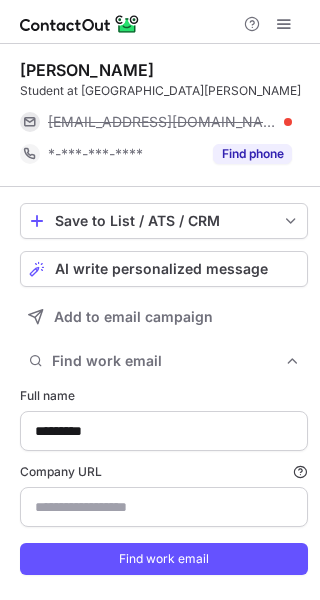 scroll, scrollTop: 61, scrollLeft: 0, axis: vertical 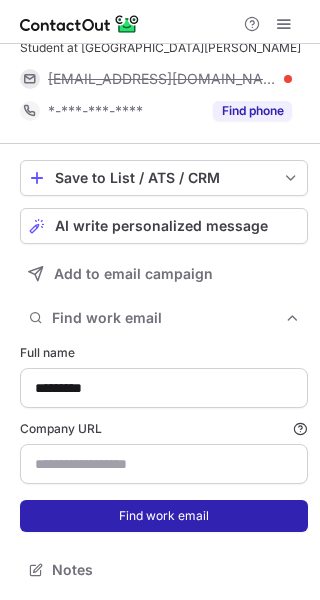 click on "Find work email" at bounding box center (164, 516) 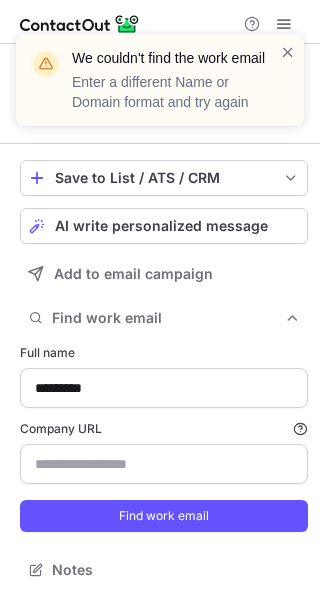 scroll, scrollTop: 0, scrollLeft: 0, axis: both 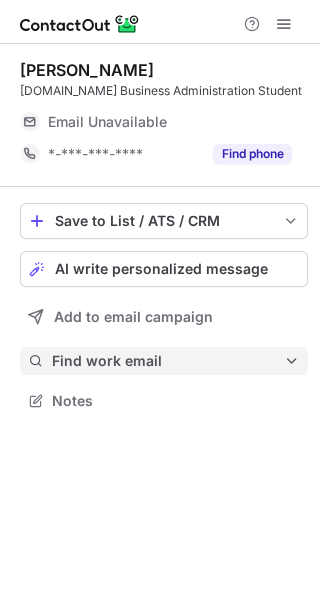 click on "Find work email" at bounding box center (168, 361) 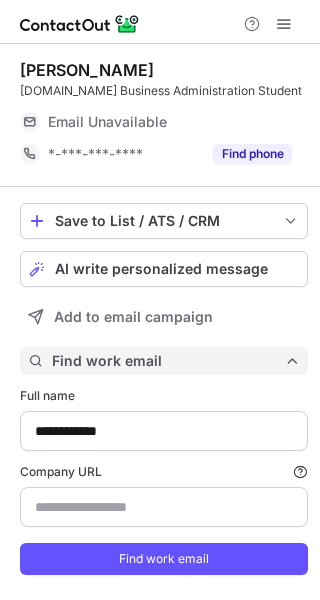 scroll, scrollTop: 10, scrollLeft: 10, axis: both 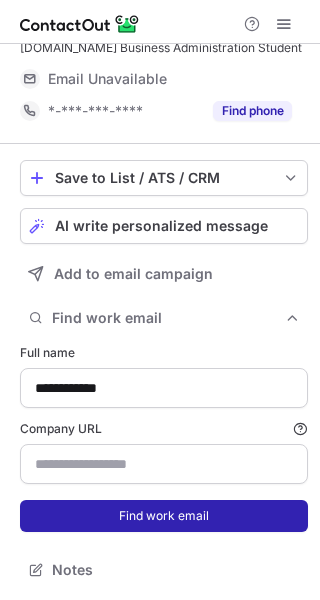 click on "Find work email" at bounding box center (164, 516) 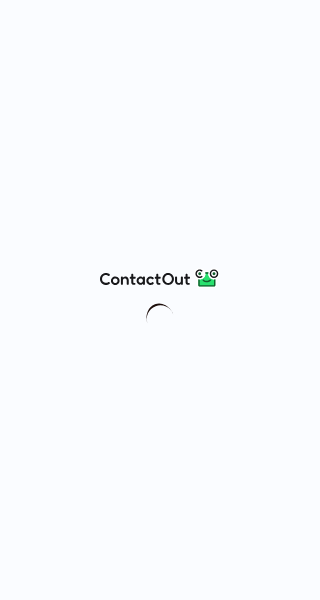 scroll, scrollTop: 0, scrollLeft: 0, axis: both 